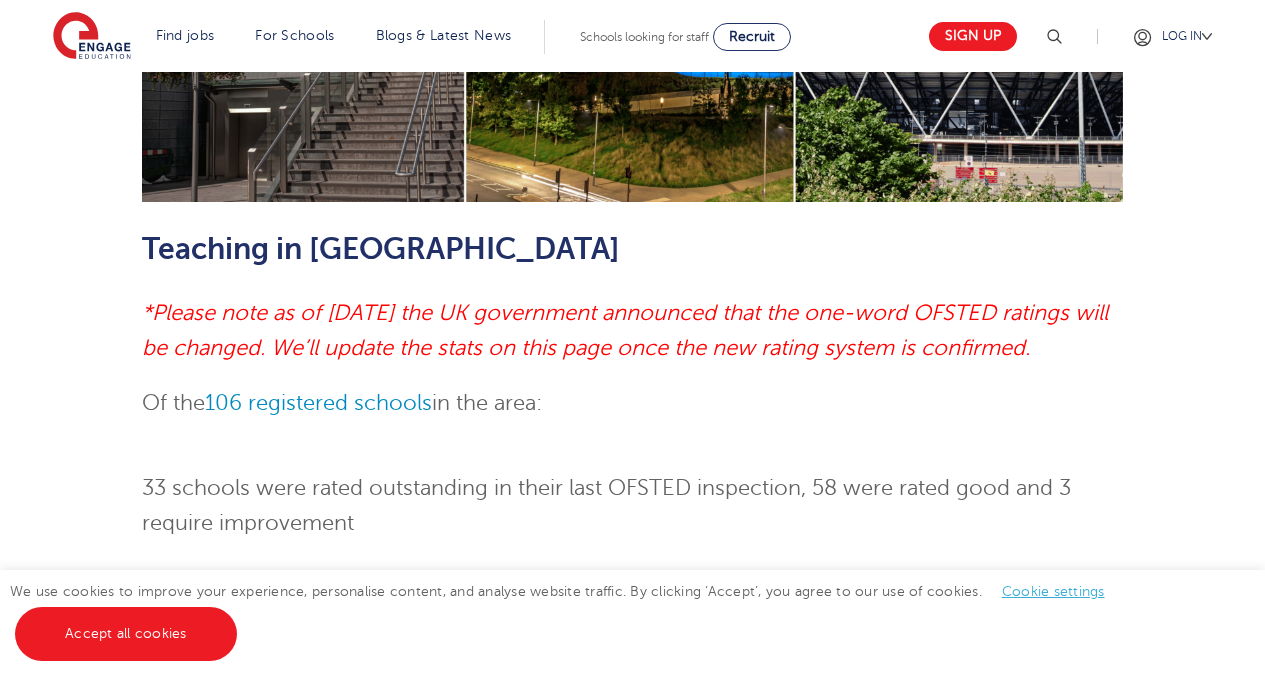 scroll, scrollTop: 1133, scrollLeft: 0, axis: vertical 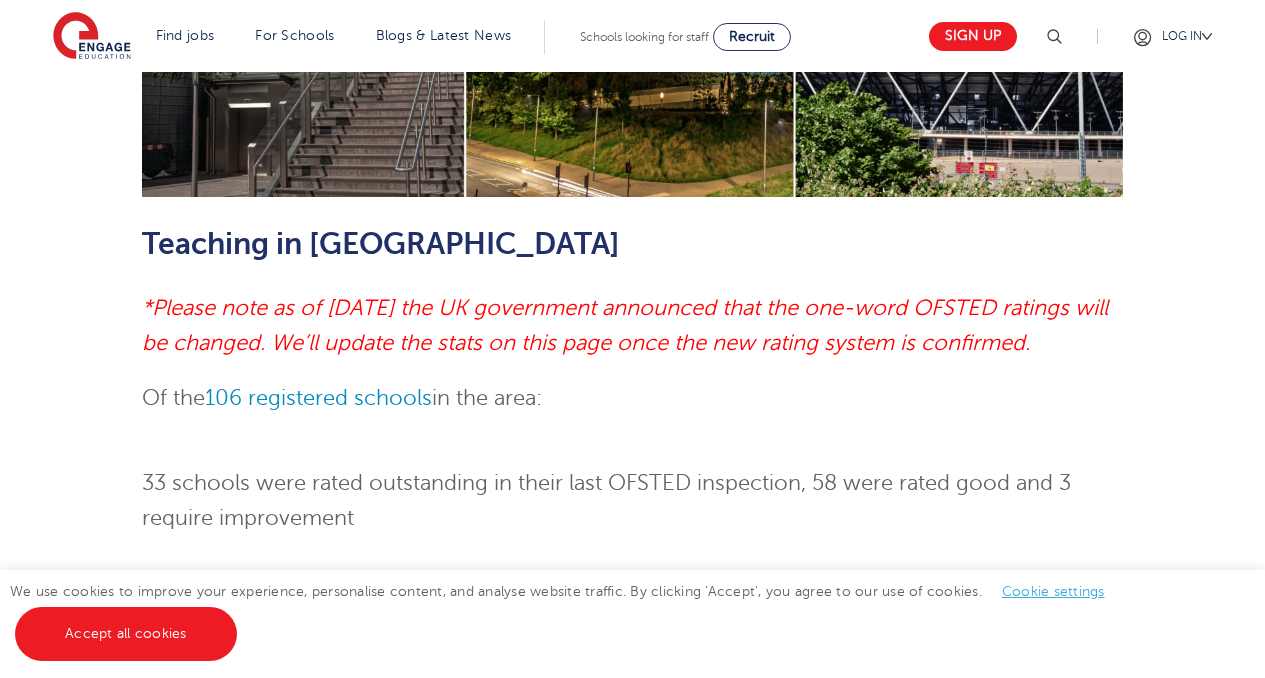 click on "33 schools were rated outstanding in their last OFSTED inspection, 58 were rated good and 3 require improvement" at bounding box center (606, 500) 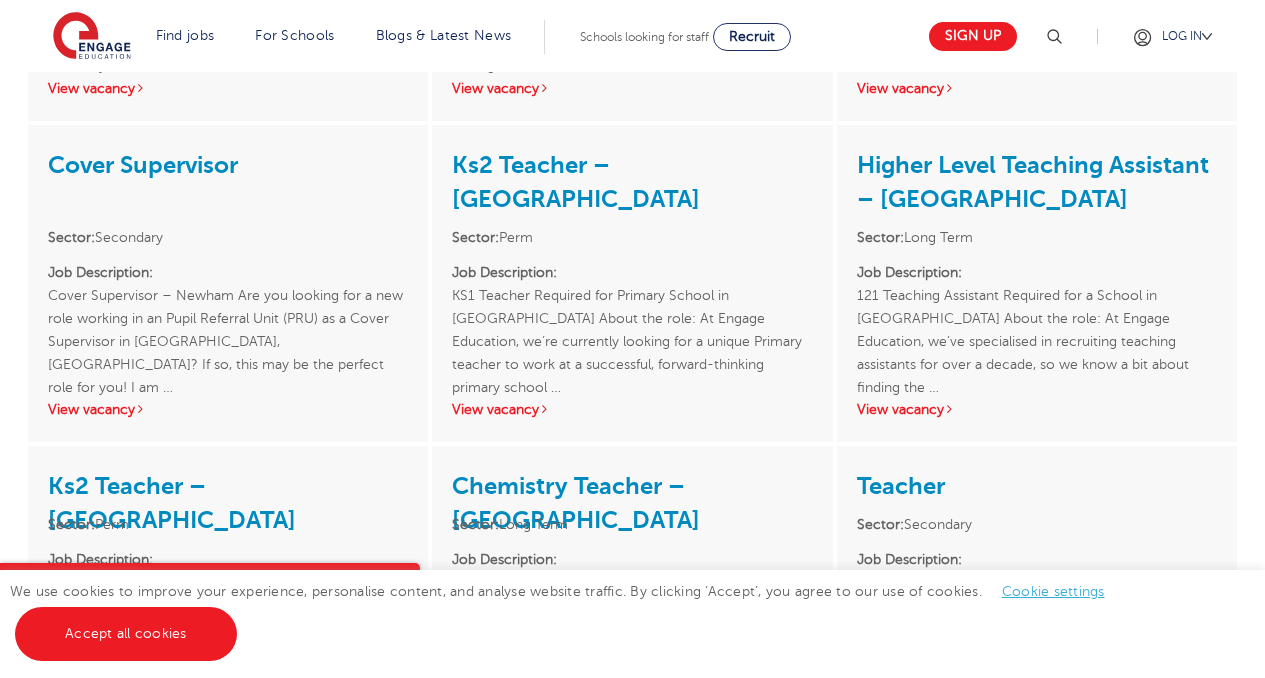 scroll, scrollTop: 3477, scrollLeft: 0, axis: vertical 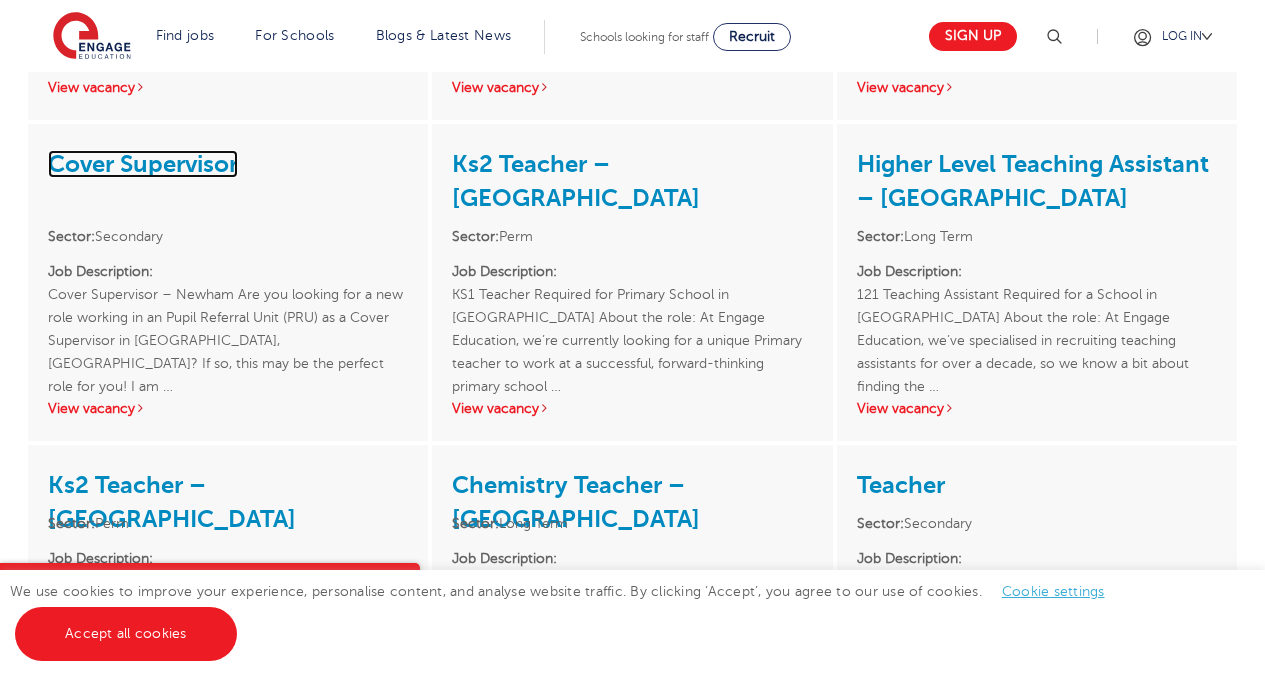 click on "Cover Supervisor" at bounding box center (143, 164) 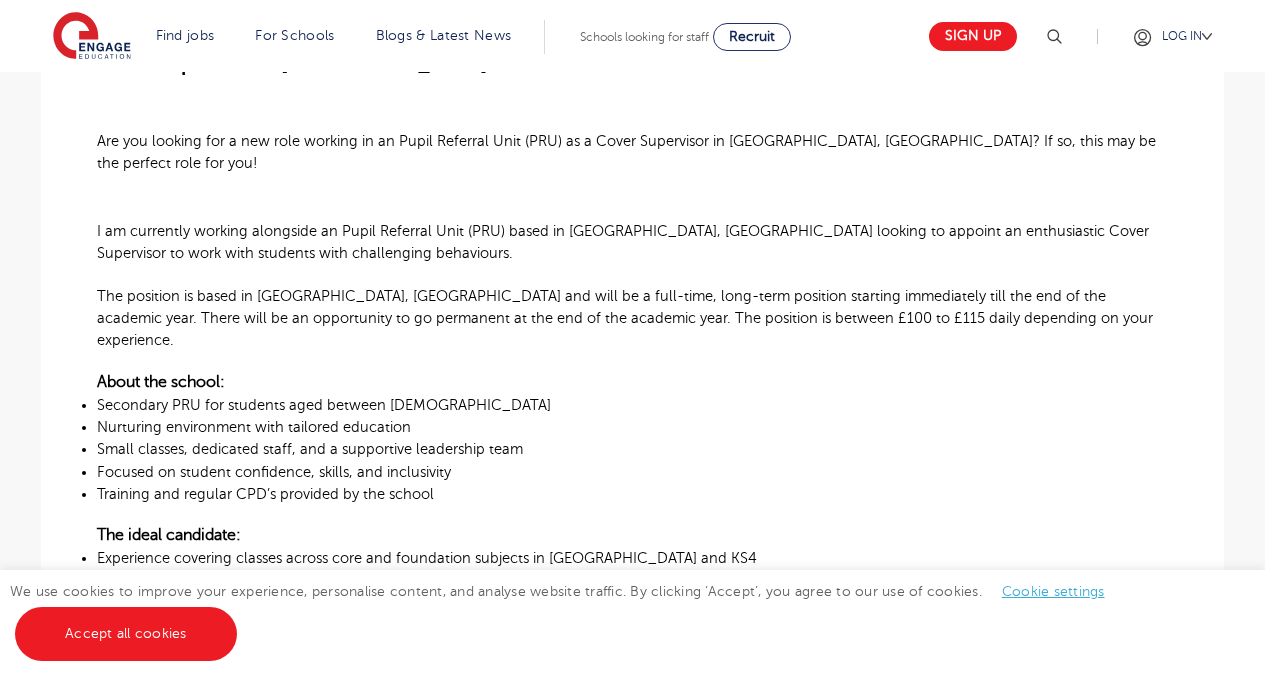 scroll, scrollTop: 593, scrollLeft: 0, axis: vertical 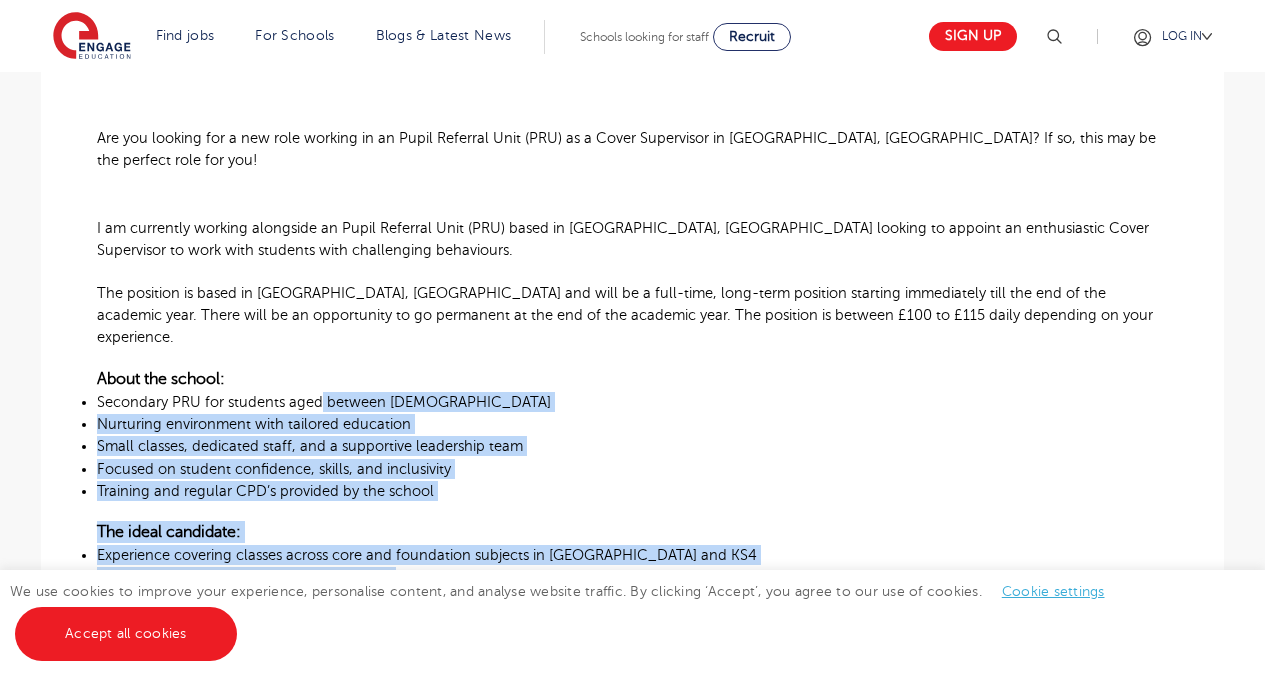 drag, startPoint x: 0, startPoint y: 0, endPoint x: 390, endPoint y: 543, distance: 668.5424 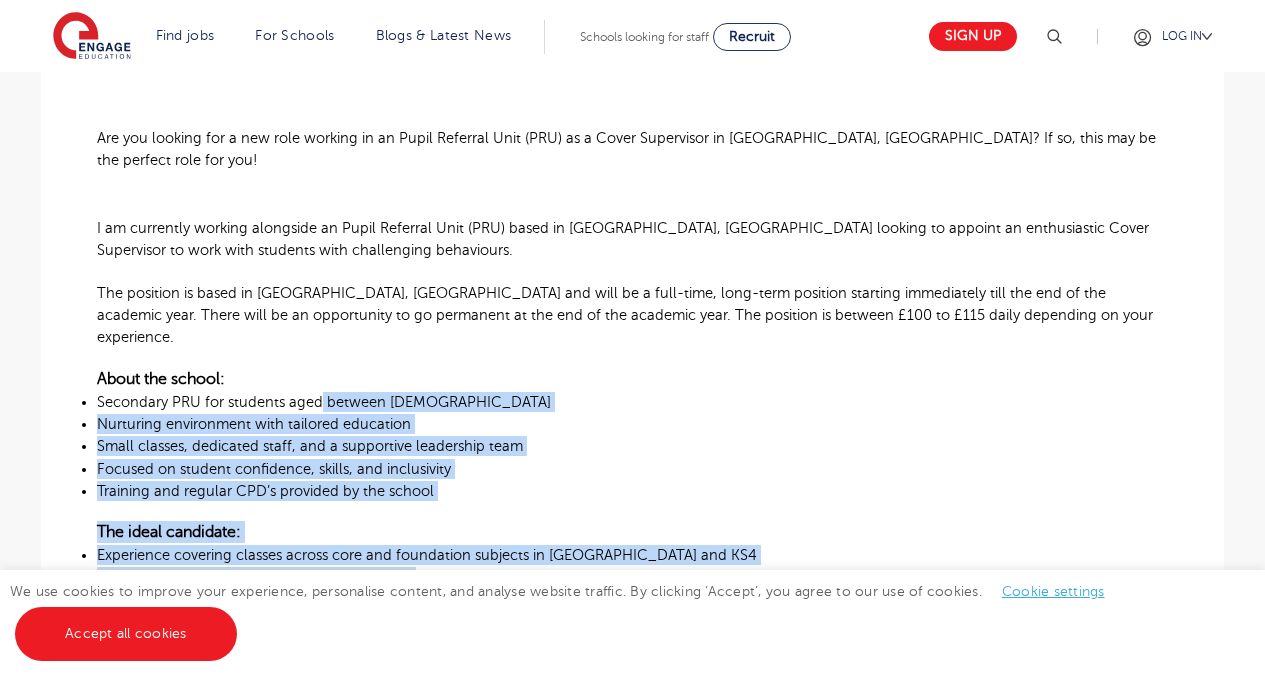 click on "Can work from 08:30 AM to 4:00 PM" at bounding box center (632, 599) 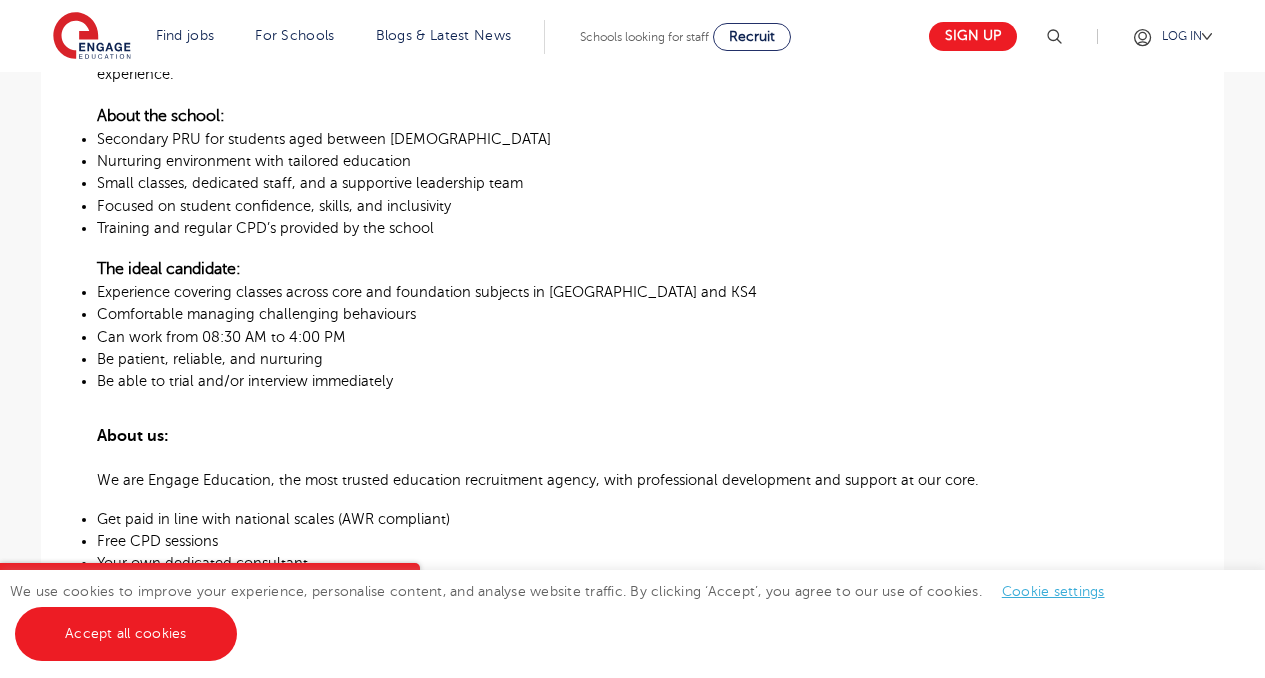 scroll, scrollTop: 855, scrollLeft: 0, axis: vertical 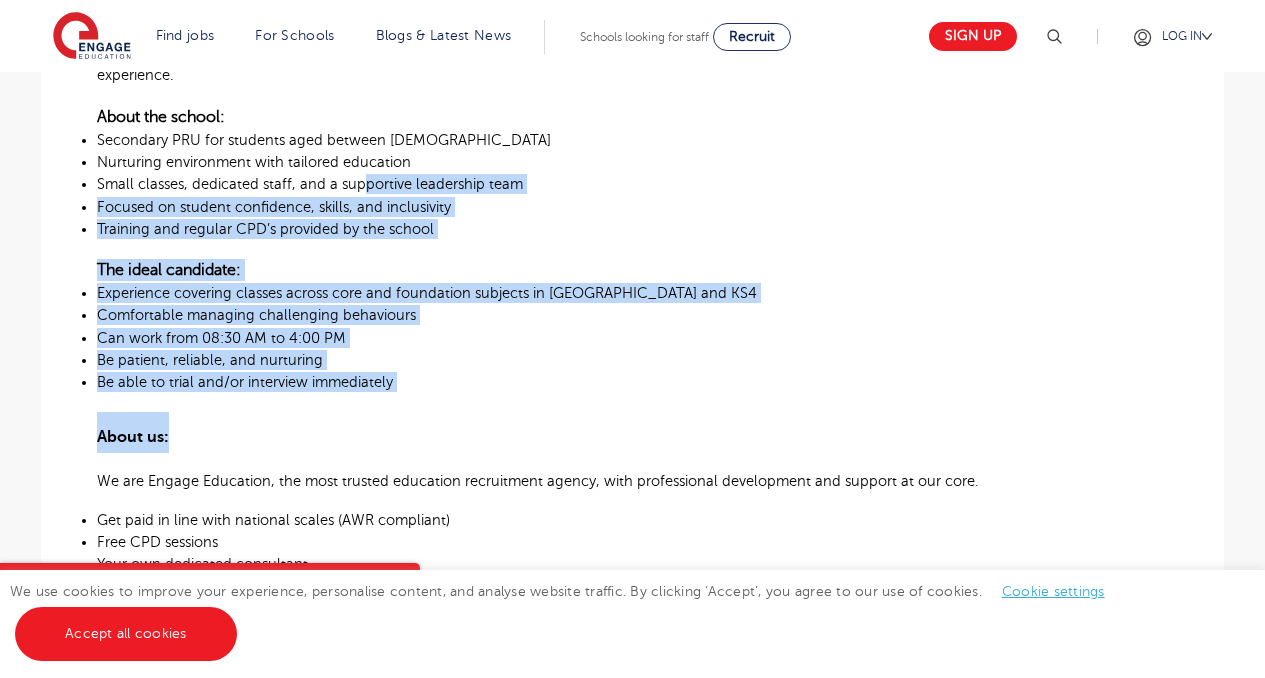drag, startPoint x: 315, startPoint y: 355, endPoint x: 361, endPoint y: 144, distance: 215.95601 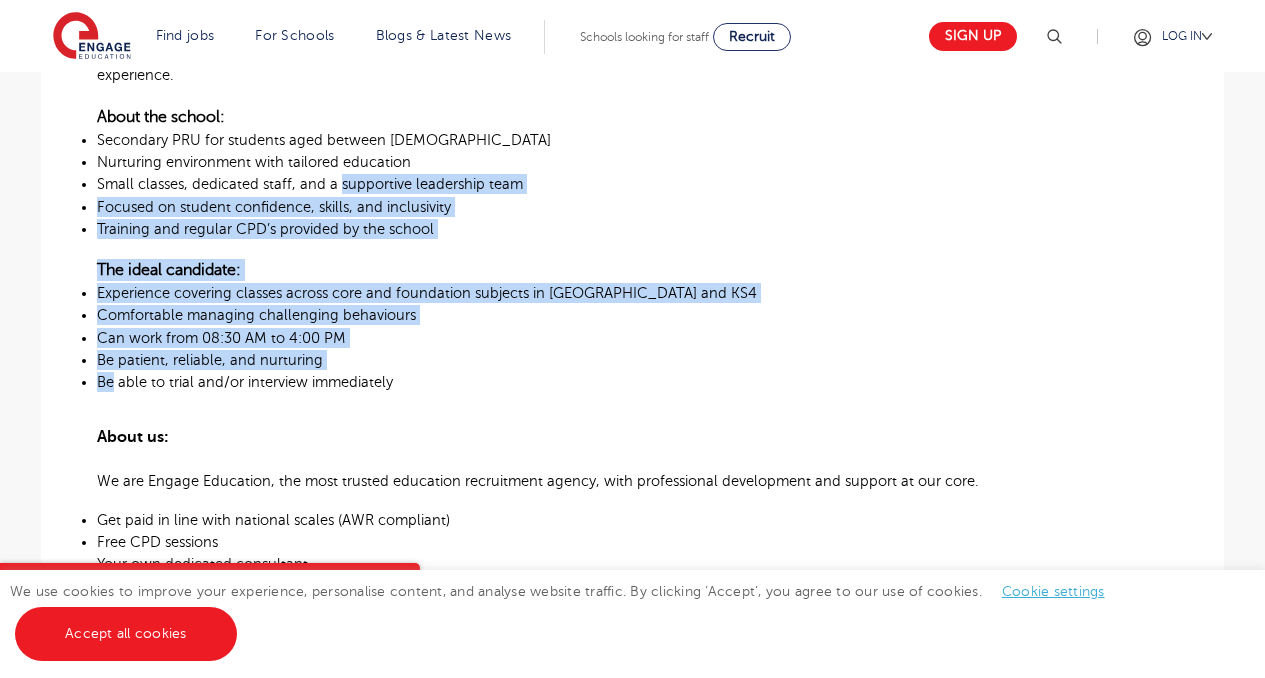 drag, startPoint x: 361, startPoint y: 144, endPoint x: 360, endPoint y: 326, distance: 182.00275 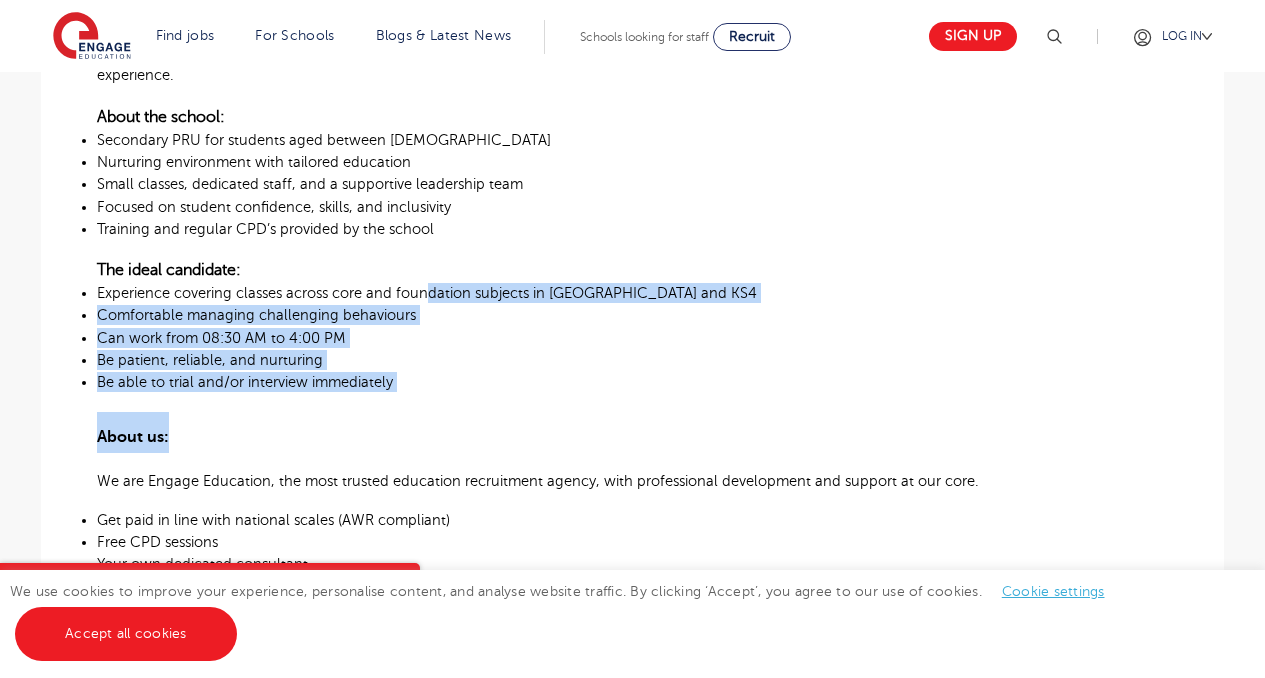 drag, startPoint x: 409, startPoint y: 364, endPoint x: 430, endPoint y: 232, distance: 133.66002 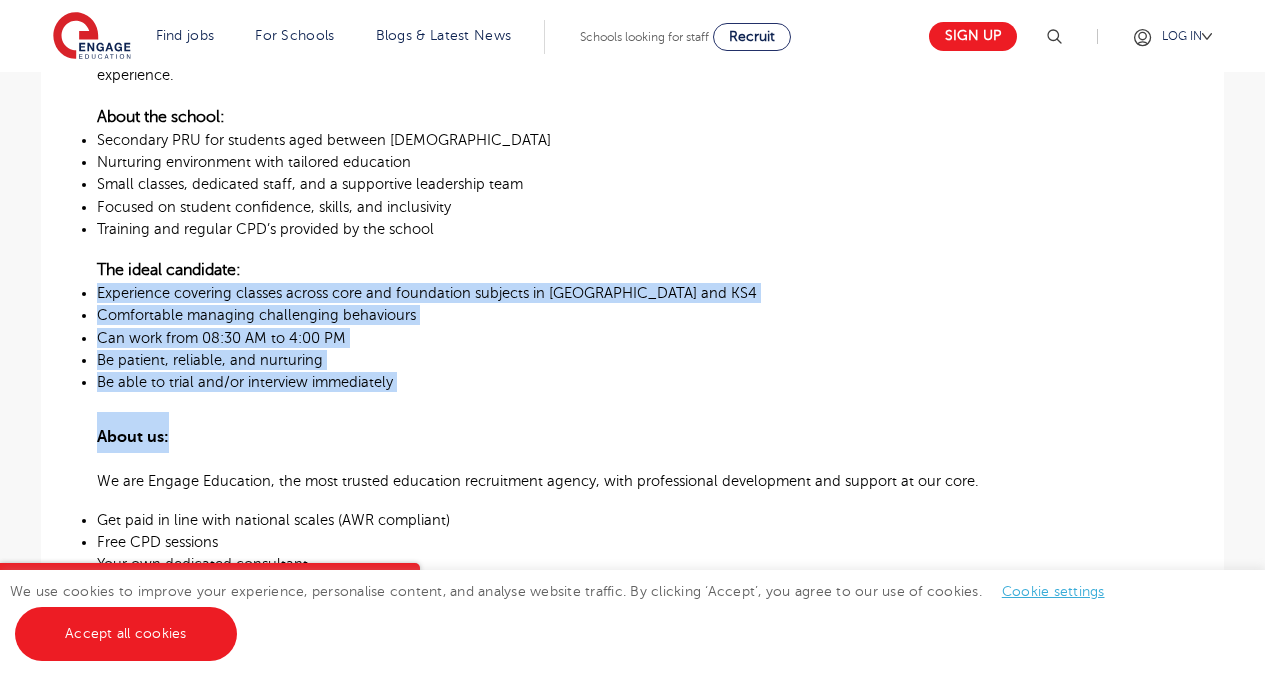 click on "The ideal candidate:" at bounding box center [632, 270] 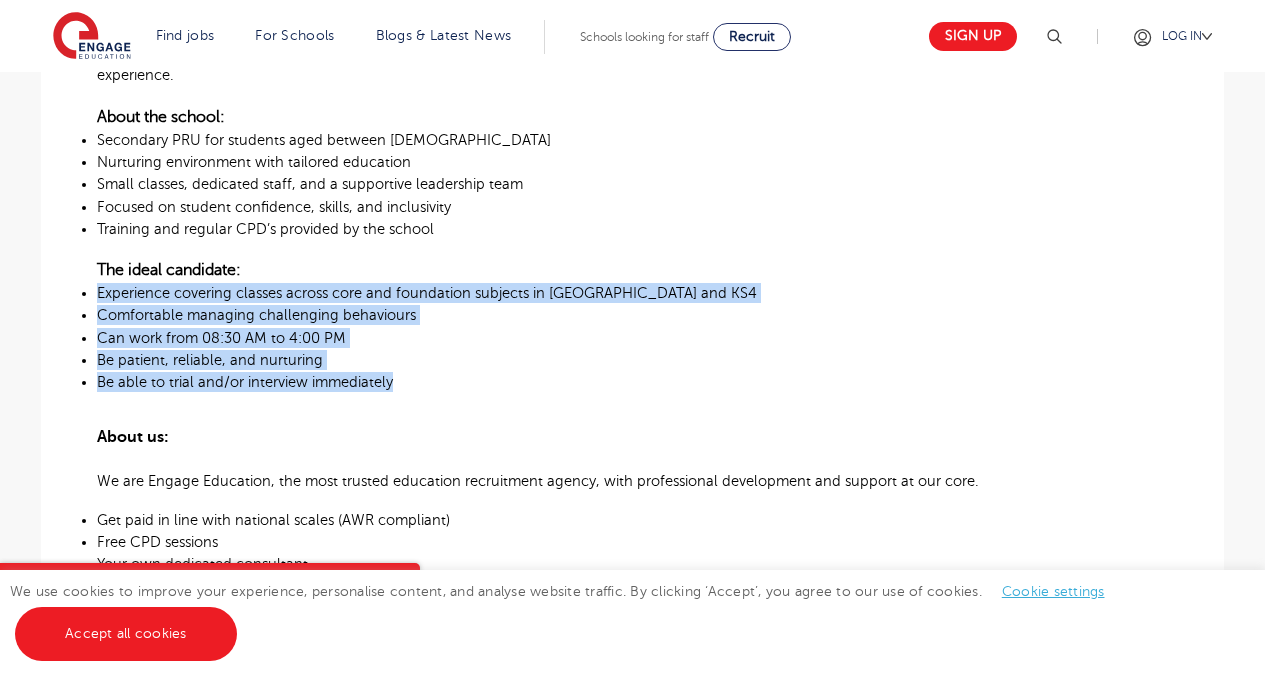 drag, startPoint x: 430, startPoint y: 232, endPoint x: 420, endPoint y: 336, distance: 104.47966 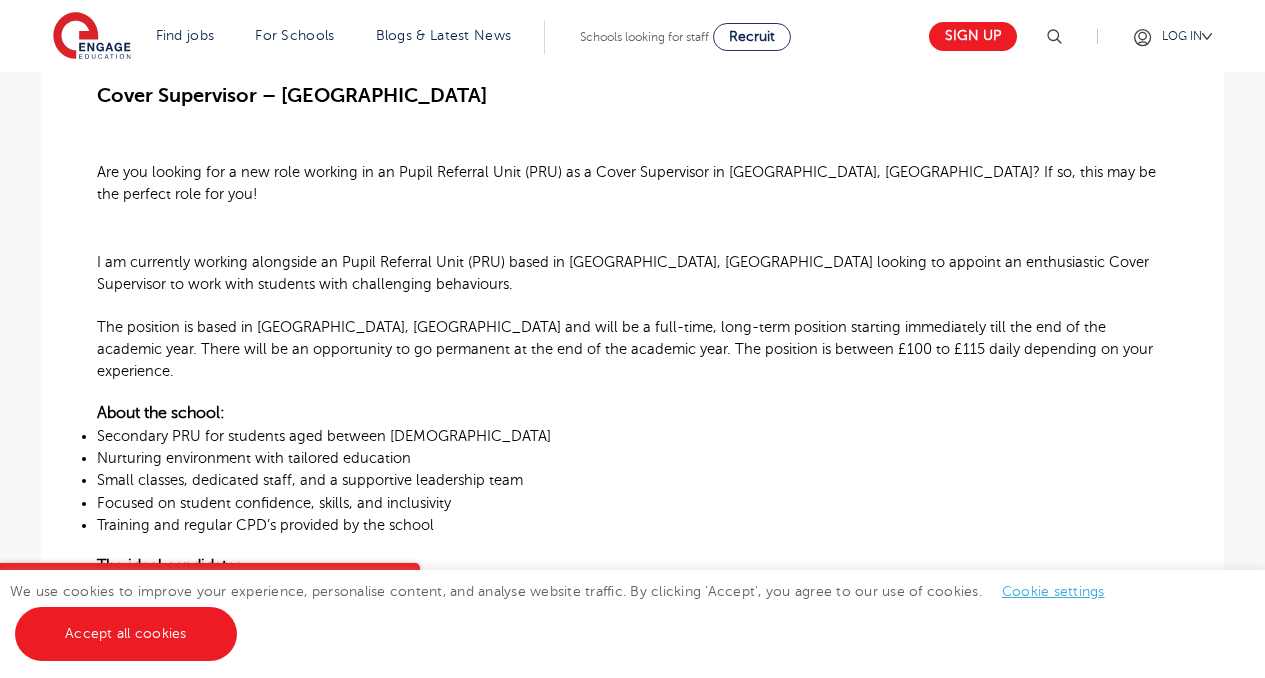 scroll, scrollTop: 615, scrollLeft: 0, axis: vertical 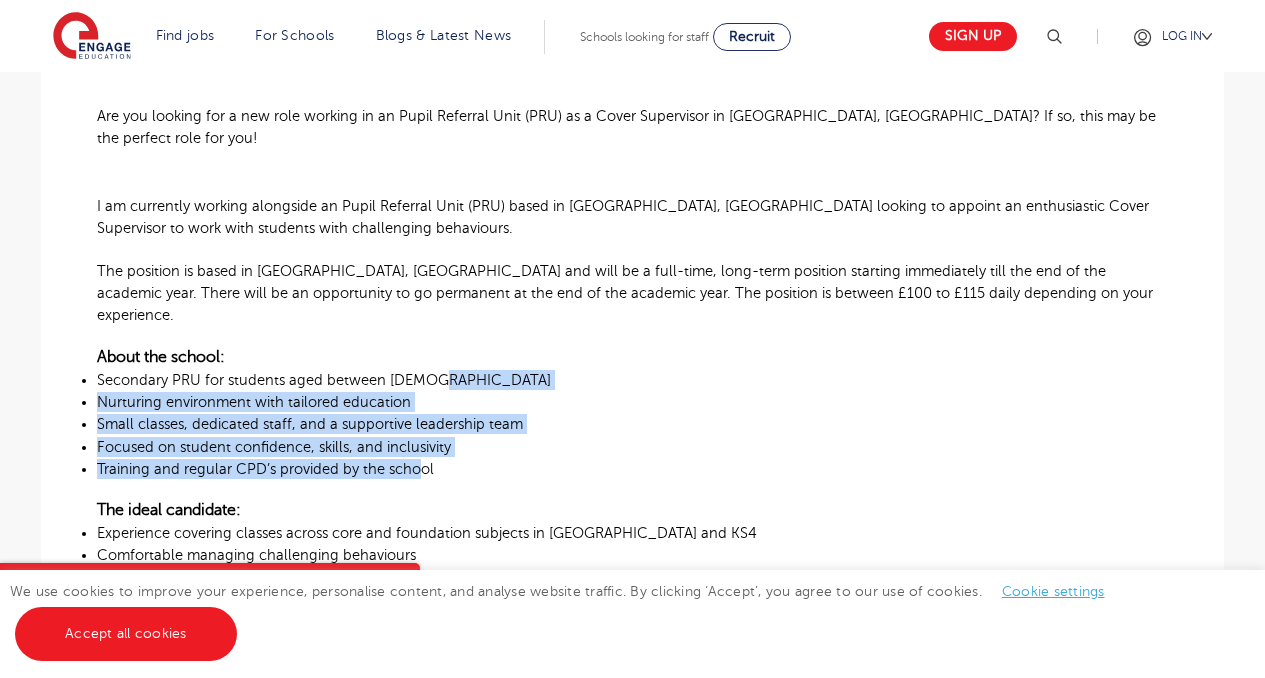 drag, startPoint x: 420, startPoint y: 336, endPoint x: 417, endPoint y: 432, distance: 96.04687 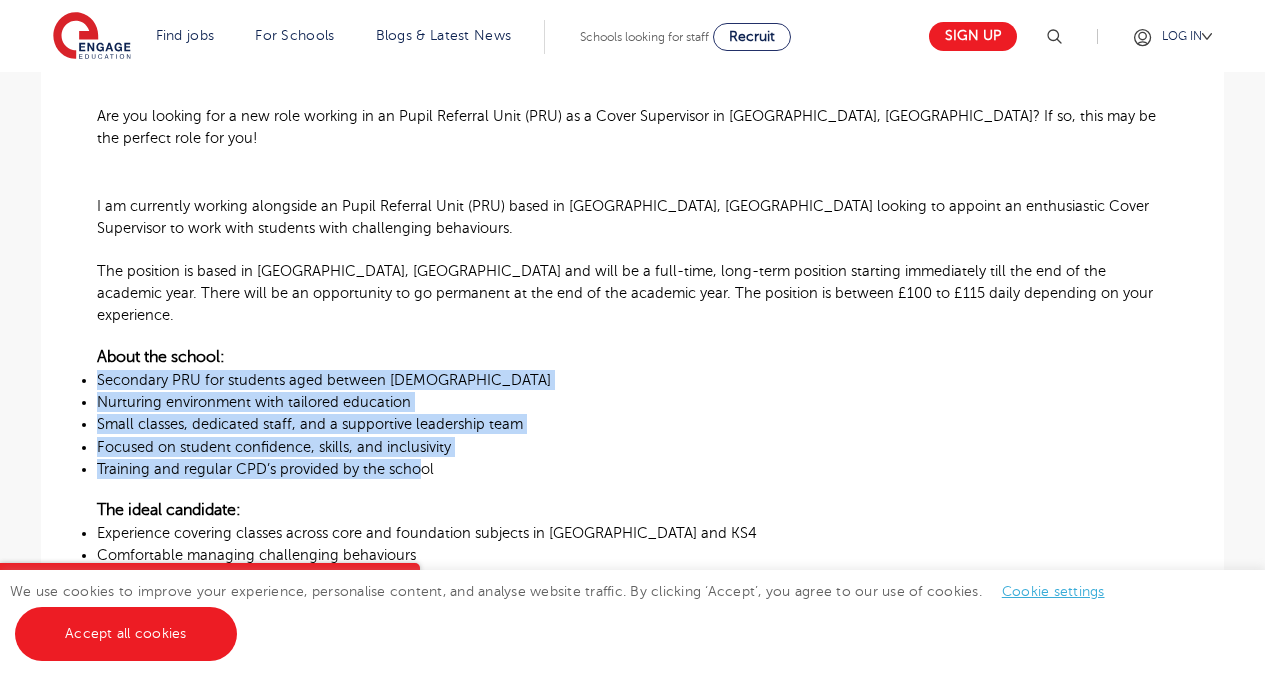 drag, startPoint x: 417, startPoint y: 432, endPoint x: 430, endPoint y: 295, distance: 137.6154 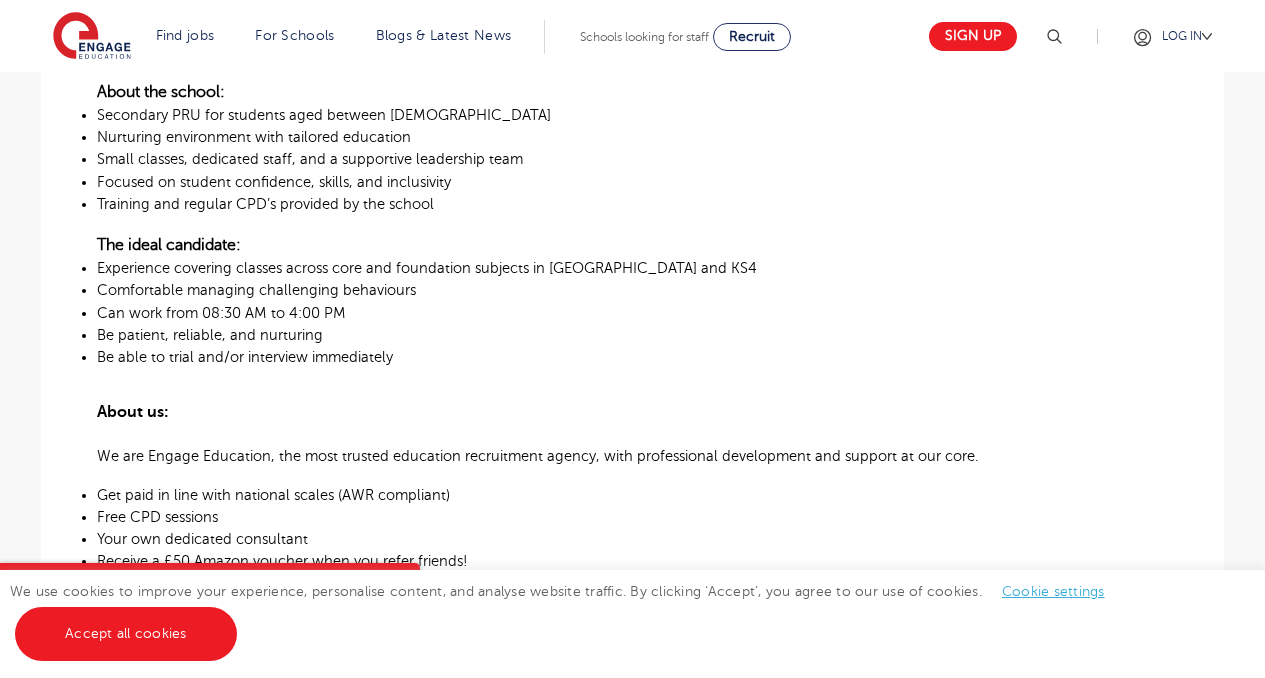 scroll, scrollTop: 882, scrollLeft: 0, axis: vertical 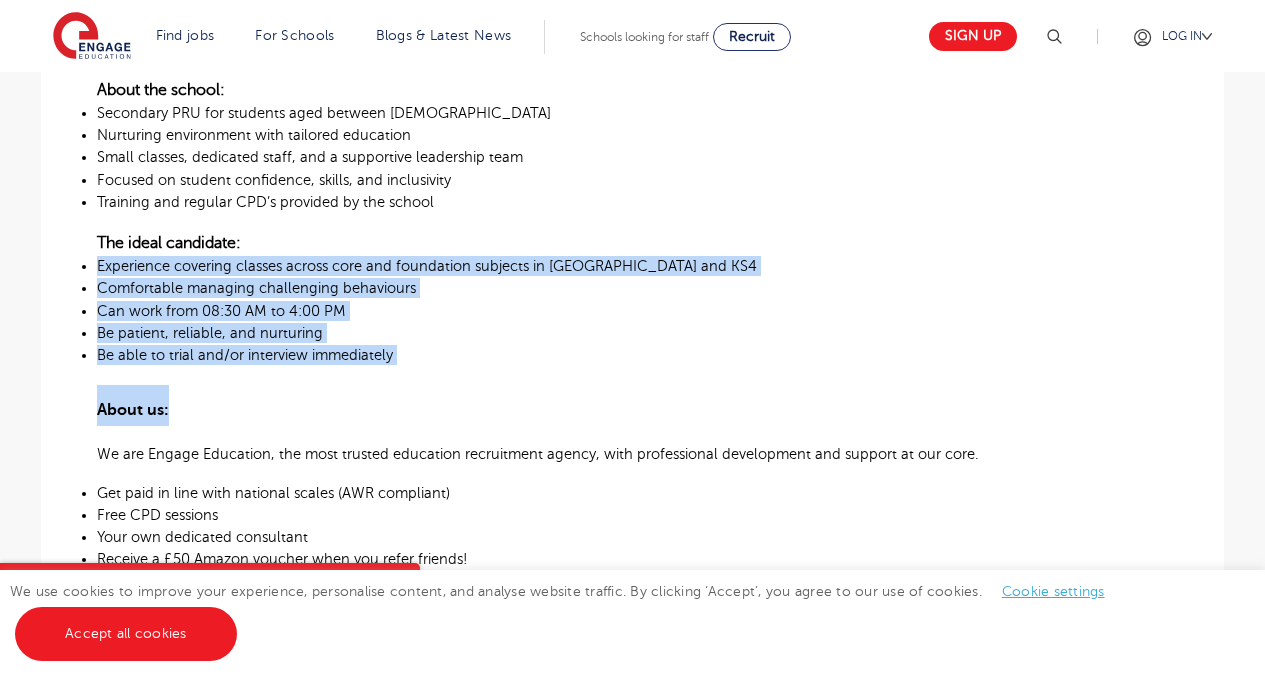 drag, startPoint x: 440, startPoint y: 354, endPoint x: 441, endPoint y: 187, distance: 167.00299 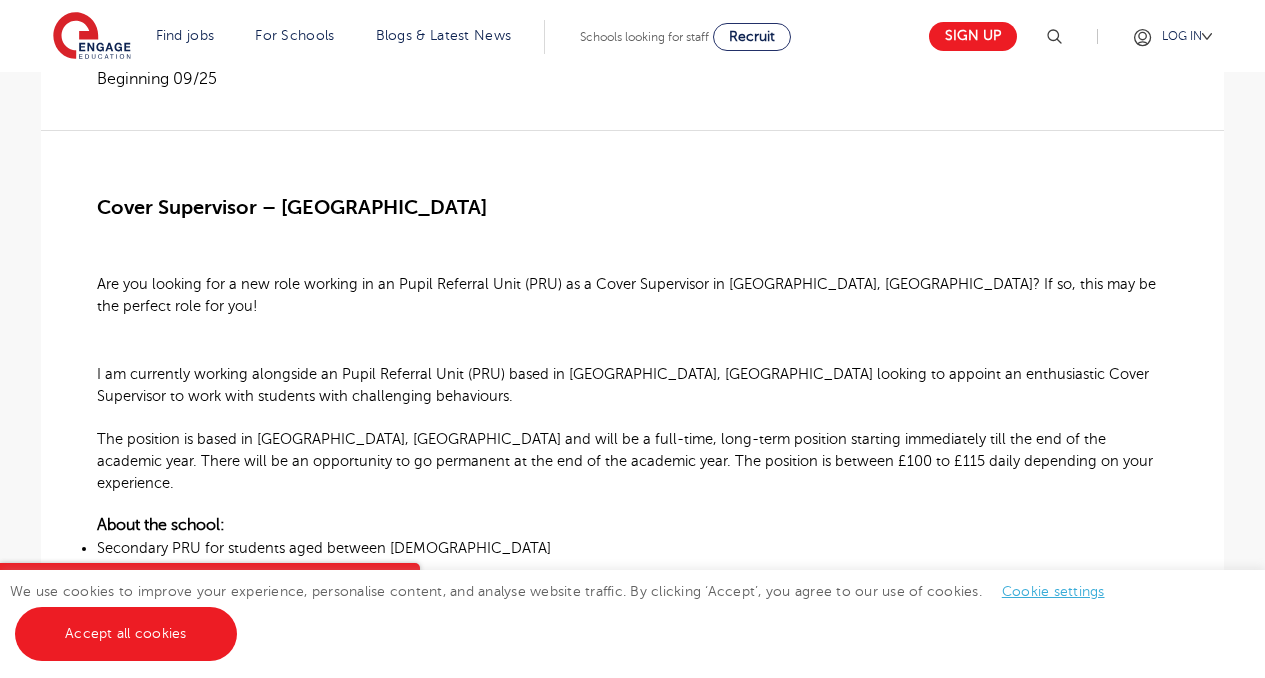 scroll, scrollTop: 406, scrollLeft: 0, axis: vertical 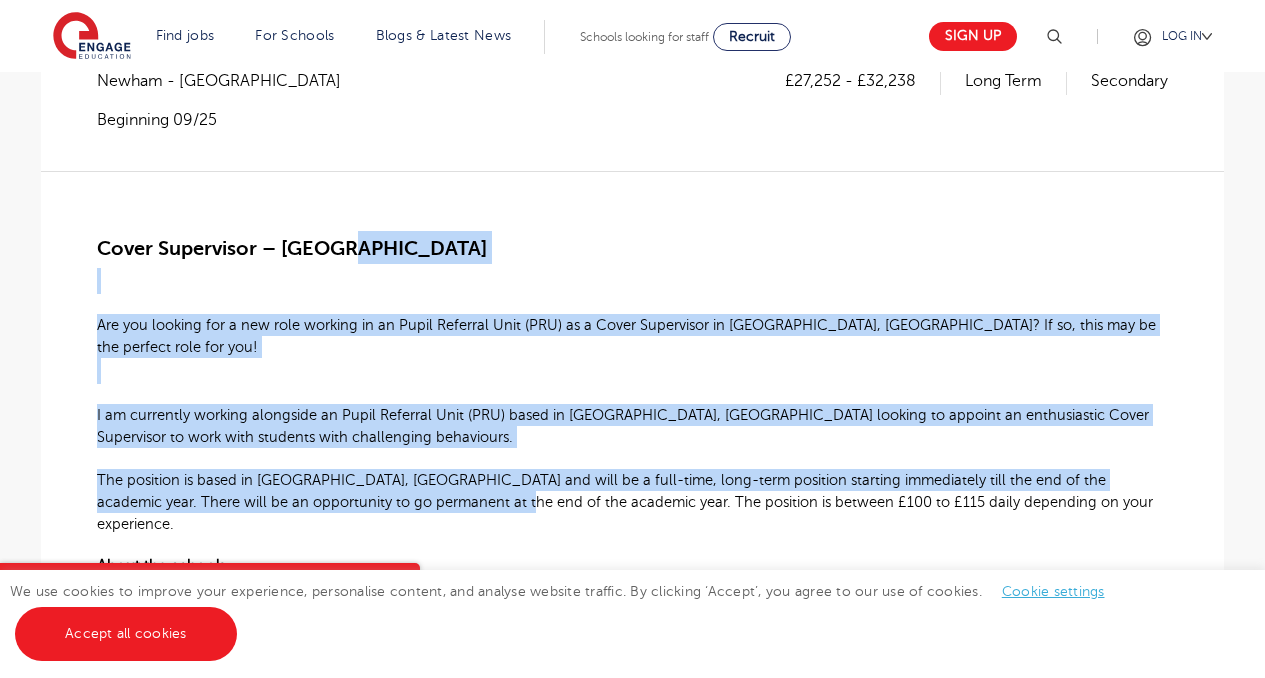 drag, startPoint x: 441, startPoint y: 187, endPoint x: 456, endPoint y: 478, distance: 291.38635 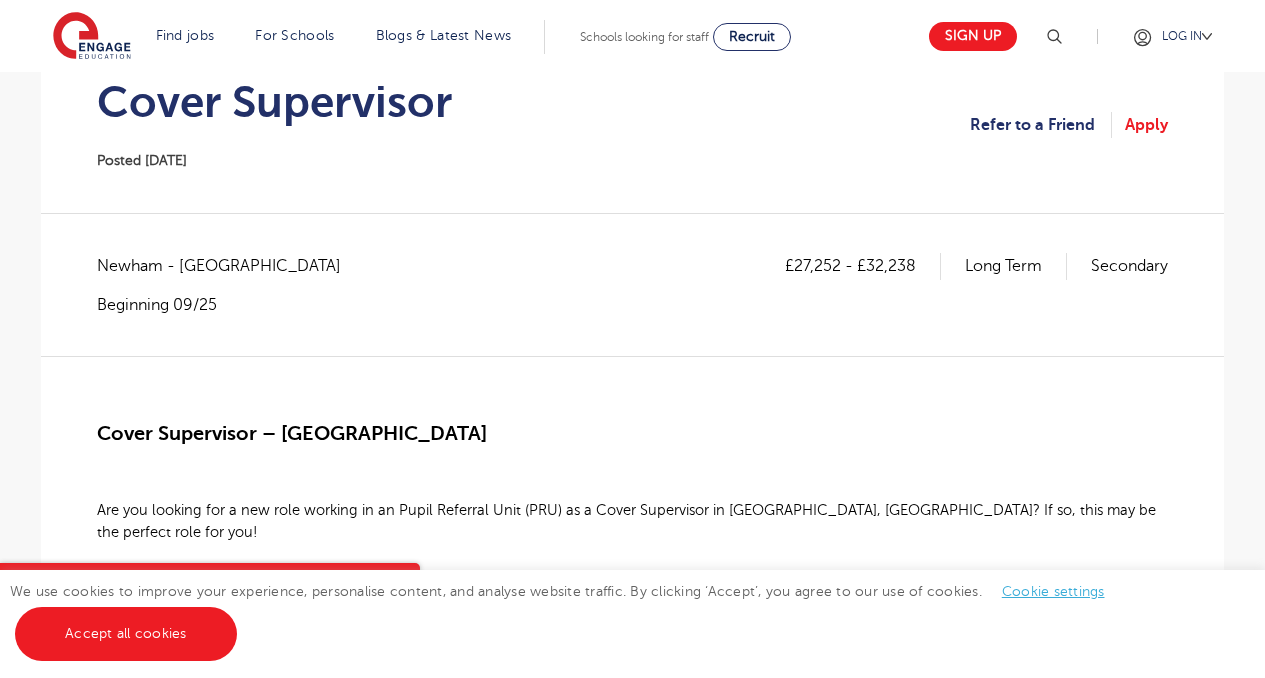 scroll, scrollTop: 222, scrollLeft: 0, axis: vertical 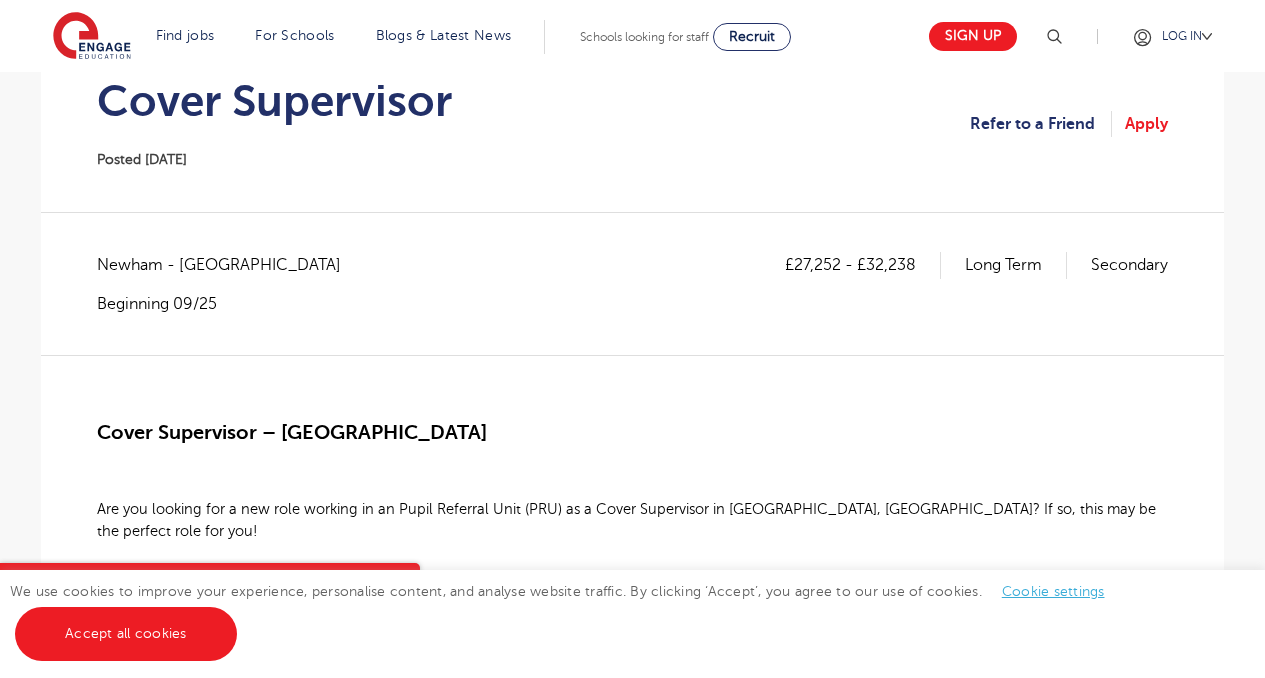 drag, startPoint x: 595, startPoint y: 309, endPoint x: 593, endPoint y: 244, distance: 65.03076 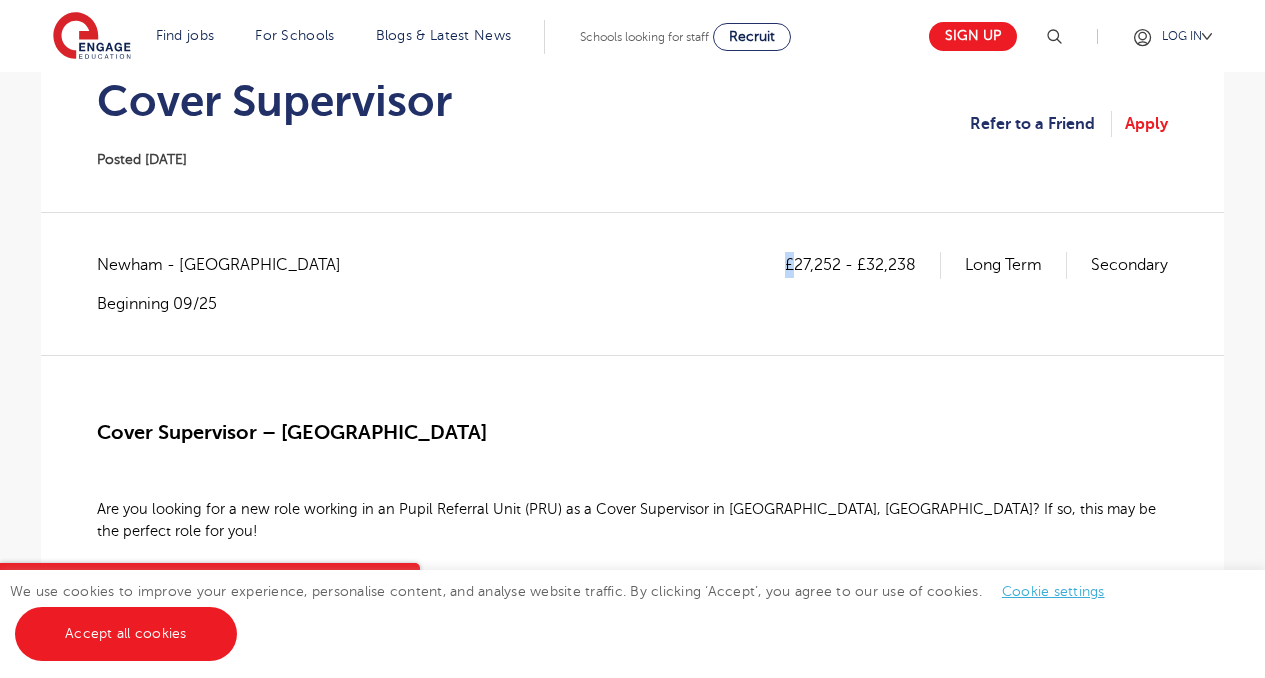 drag, startPoint x: 593, startPoint y: 244, endPoint x: 591, endPoint y: 314, distance: 70.028564 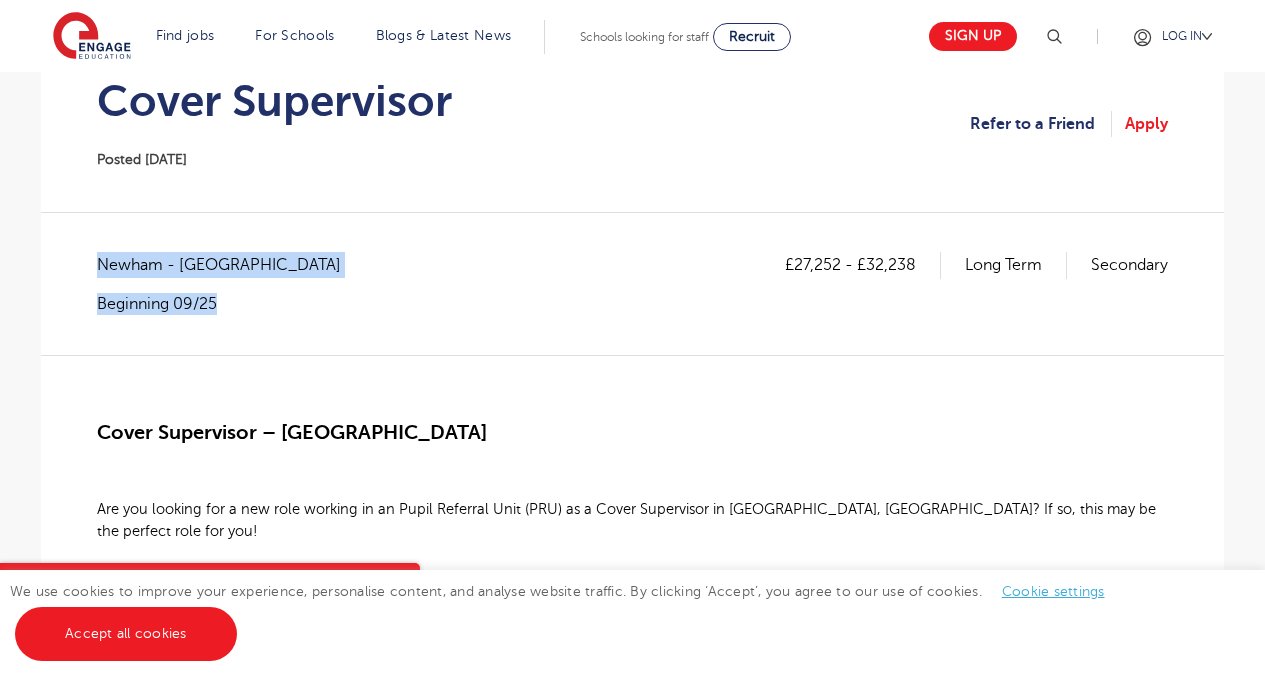 drag, startPoint x: 91, startPoint y: 266, endPoint x: 272, endPoint y: 320, distance: 188.88356 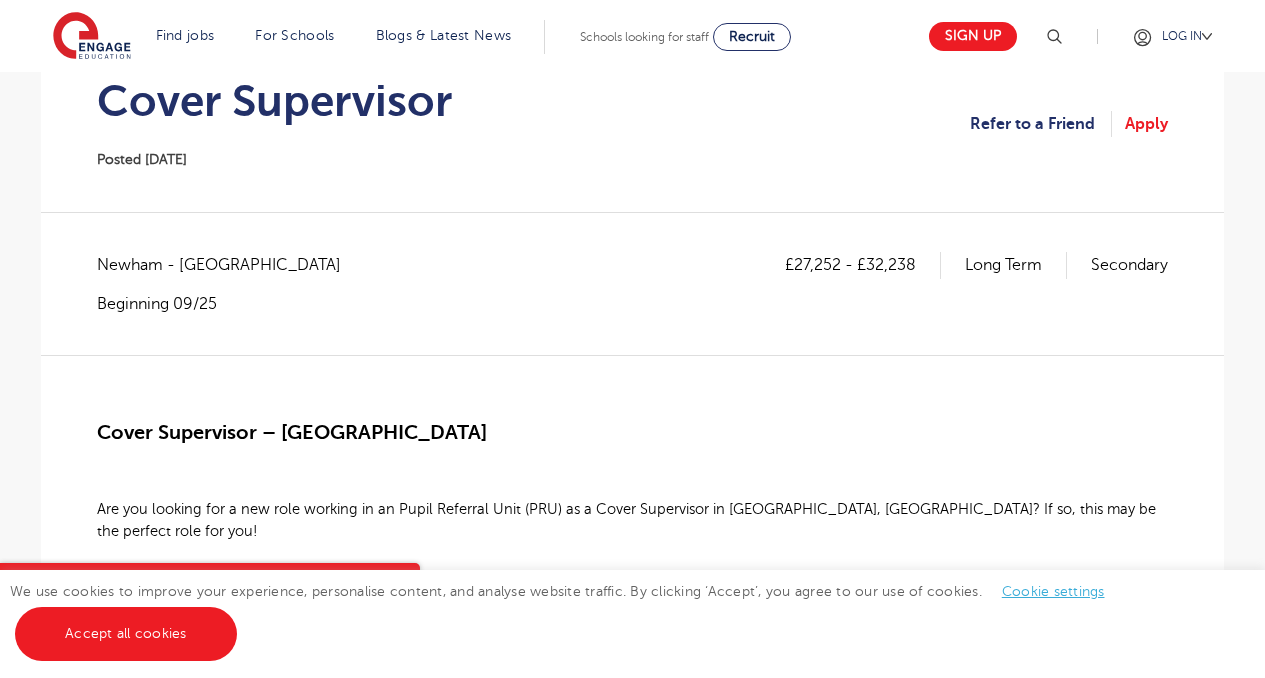 drag, startPoint x: 272, startPoint y: 320, endPoint x: 257, endPoint y: 195, distance: 125.89678 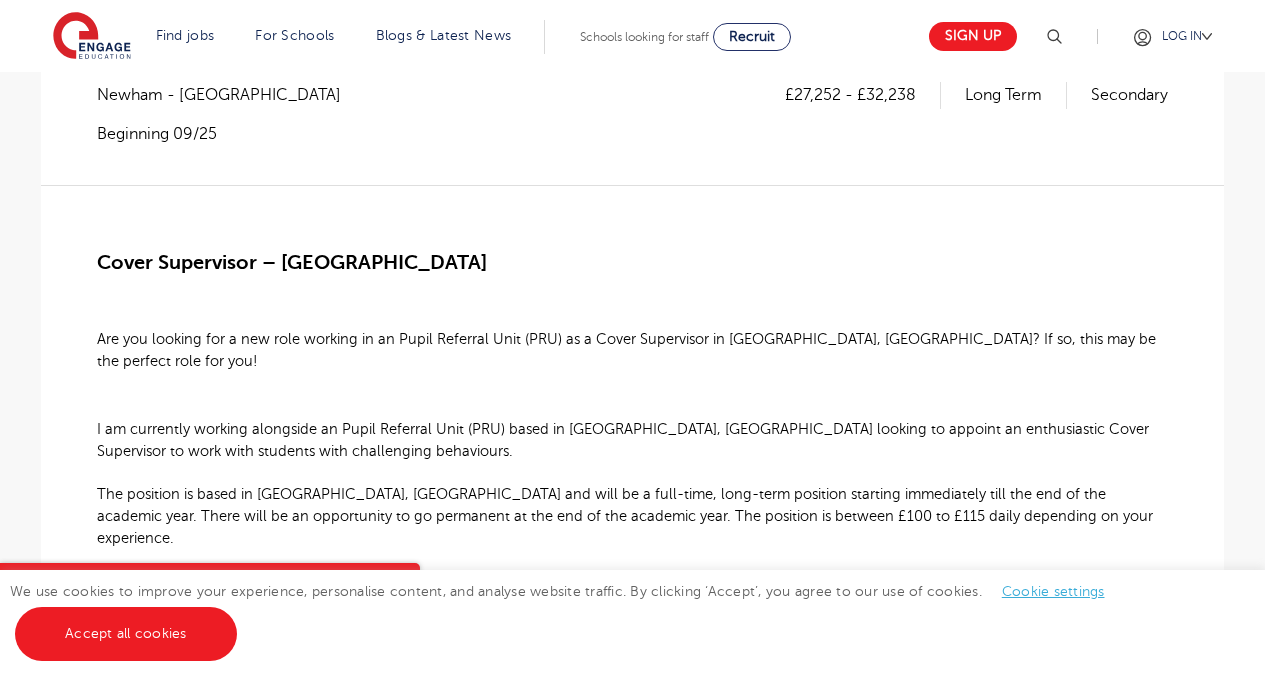 scroll, scrollTop: 444, scrollLeft: 0, axis: vertical 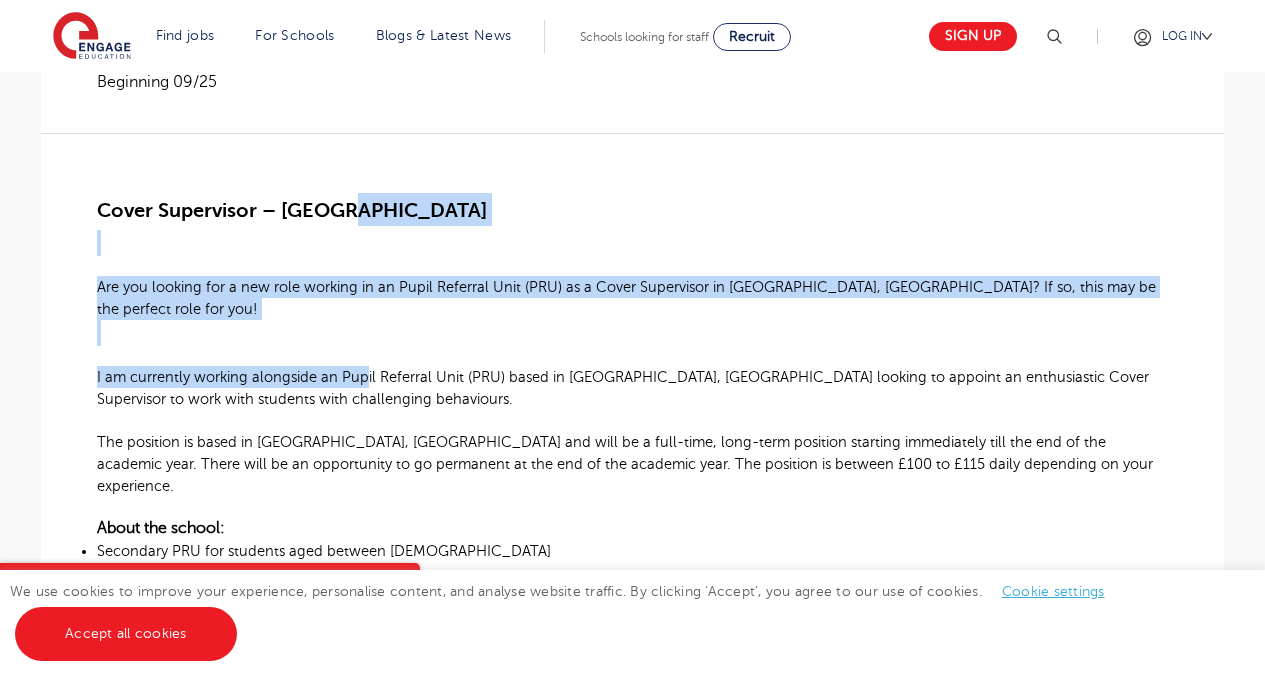 drag, startPoint x: 362, startPoint y: 337, endPoint x: 366, endPoint y: 206, distance: 131.06105 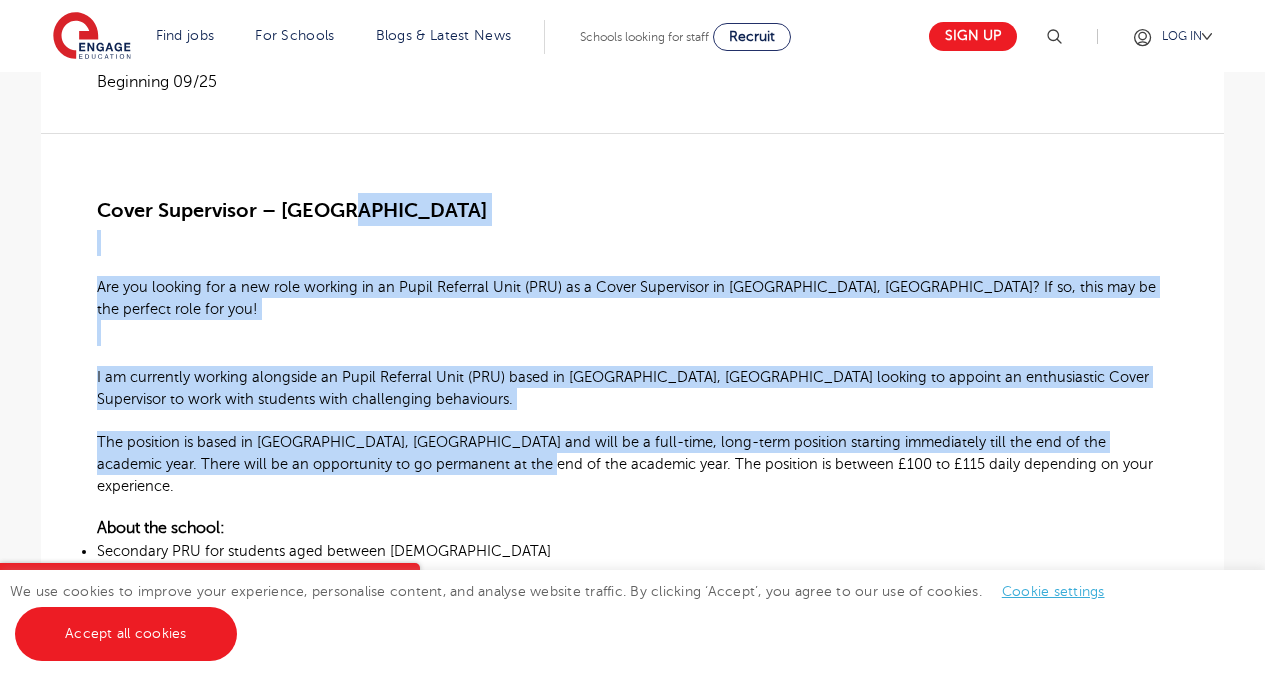 drag, startPoint x: 366, startPoint y: 206, endPoint x: 421, endPoint y: 452, distance: 252.0734 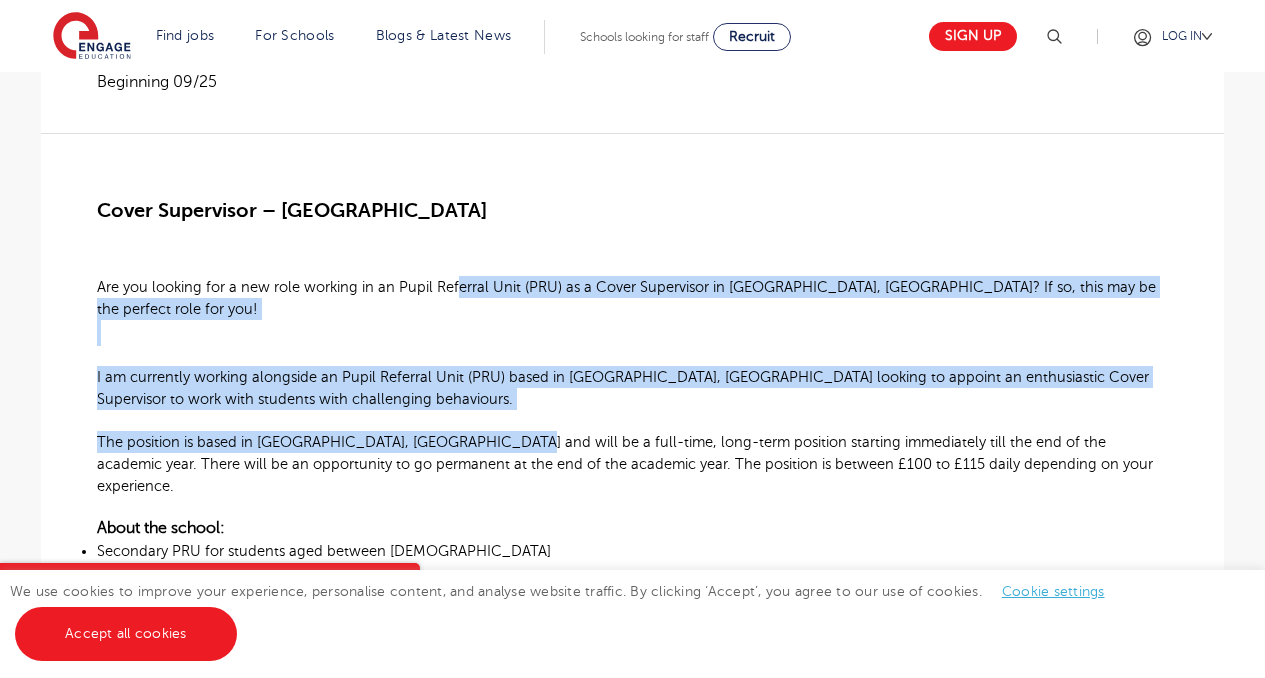 drag, startPoint x: 455, startPoint y: 293, endPoint x: 493, endPoint y: 407, distance: 120.16655 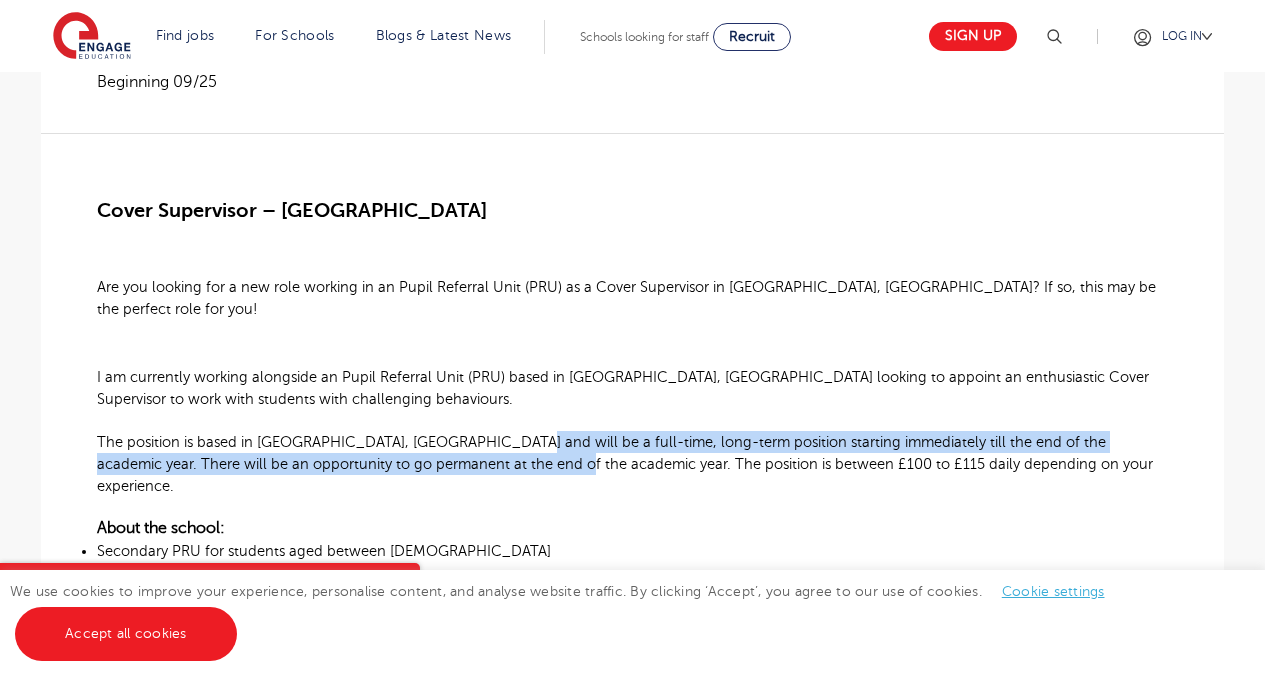 drag, startPoint x: 493, startPoint y: 407, endPoint x: 508, endPoint y: 436, distance: 32.649654 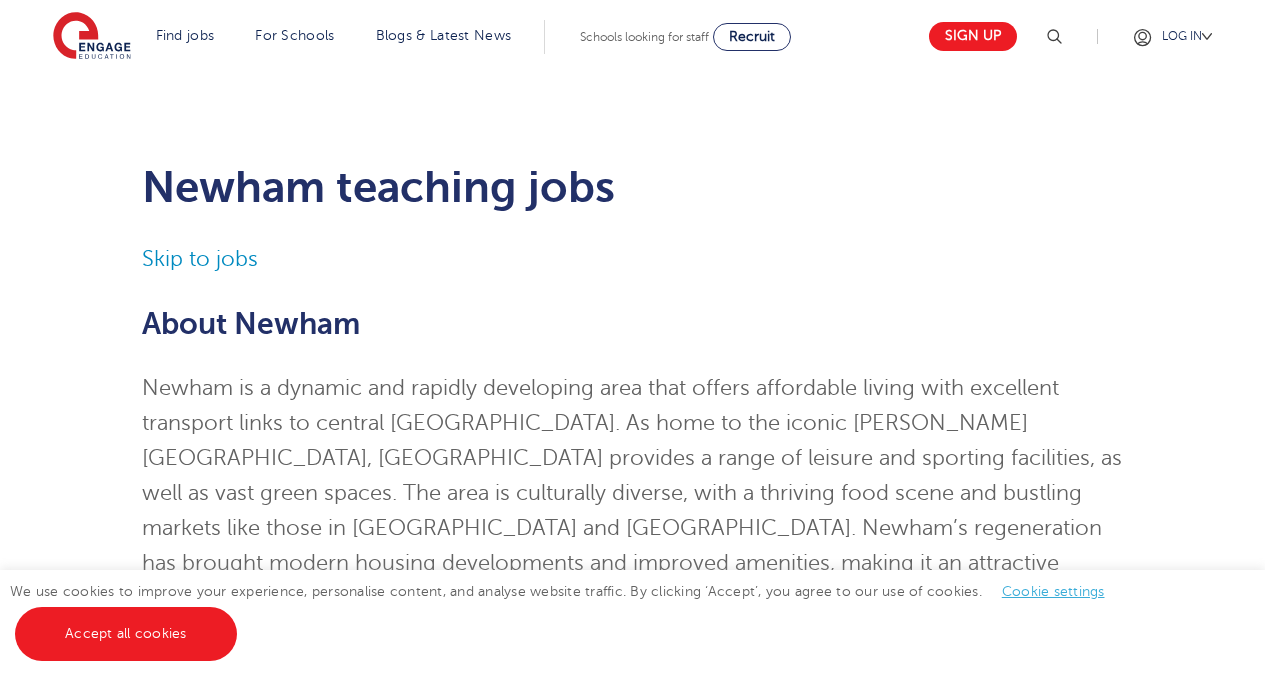 scroll, scrollTop: 3224, scrollLeft: 0, axis: vertical 